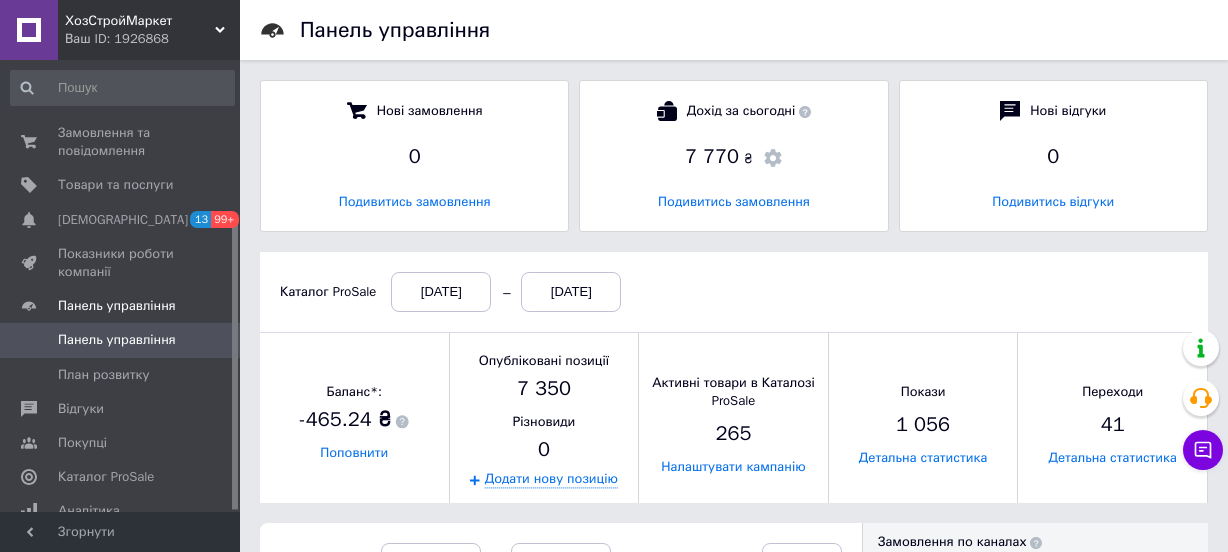 scroll, scrollTop: 364, scrollLeft: 0, axis: vertical 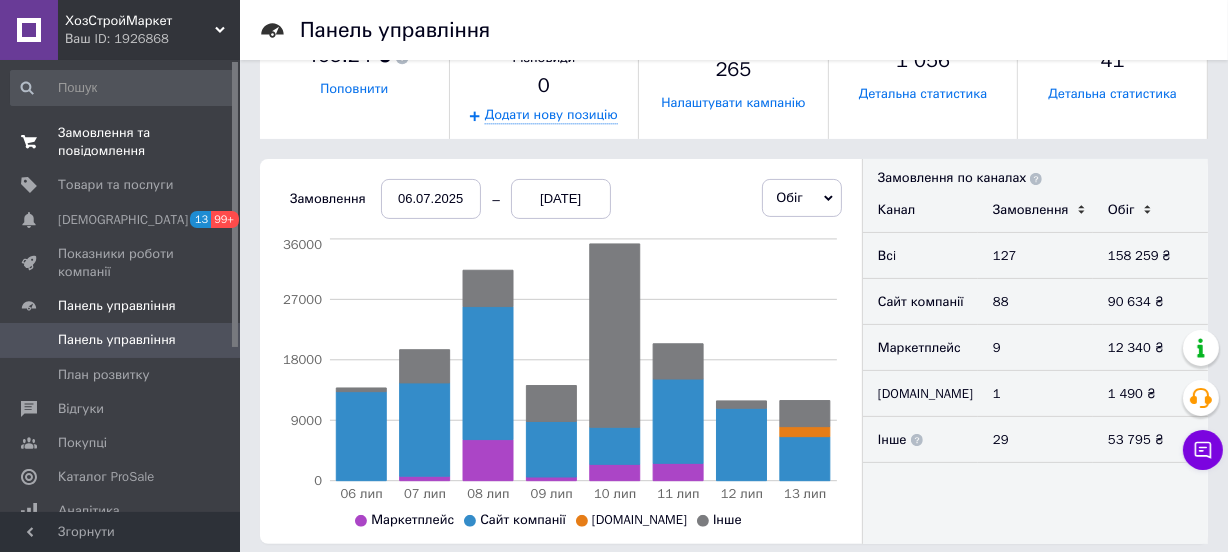 click on "Замовлення та повідомлення" at bounding box center [121, 142] 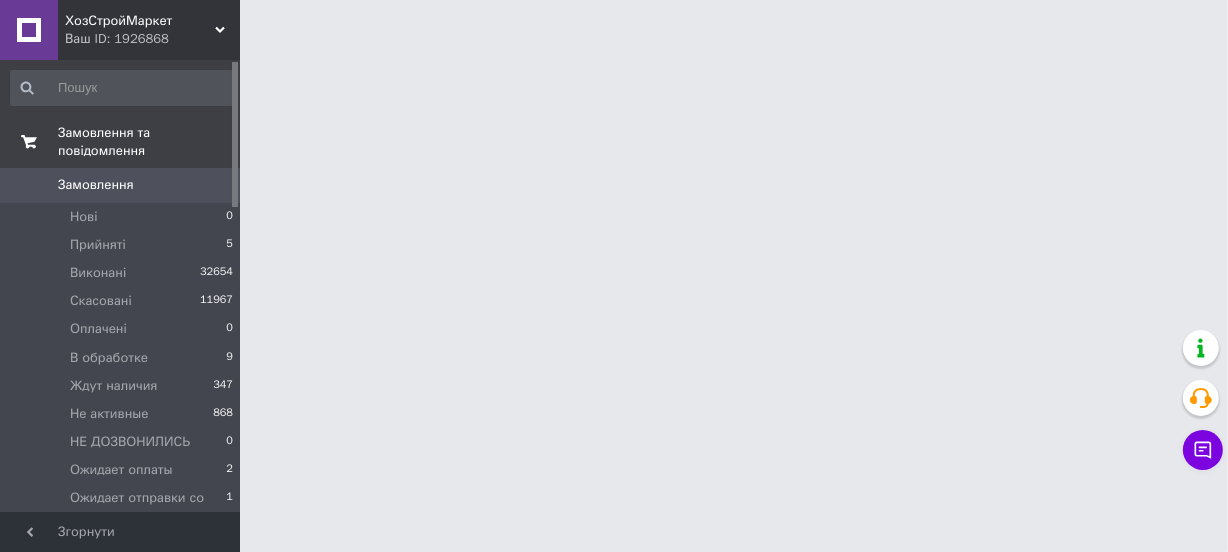scroll, scrollTop: 0, scrollLeft: 0, axis: both 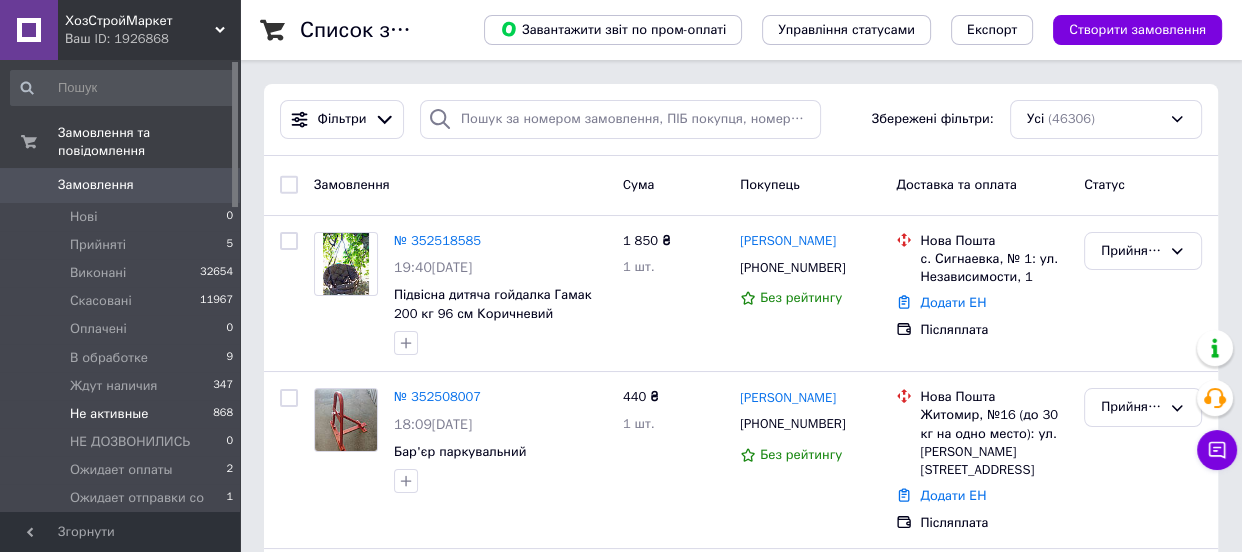 click on "Нові 0 Прийняті 5 Виконані 32654 Скасовані 11967 Оплачені 0 В обработке 9 Ждут наличия 347 Не активные 868 НЕ ДОЗВОНИЛИСЬ 0 Ожидает оплаты 2 Ожидает отправки со склад 1 Оплачен,ожидает отправки 2 Отказ,возврат 419 Отправленные Sigma 0 Отправленные без н/п. 2 Отправленные Новой почтой 28 Отправленные Укрпочтой 1 Самовывоз 1 Сгенерировано Новая Почта 0 Сгенерировано Укрпочта 0 Сигма ожидает сверки 0" at bounding box center [122, 567] 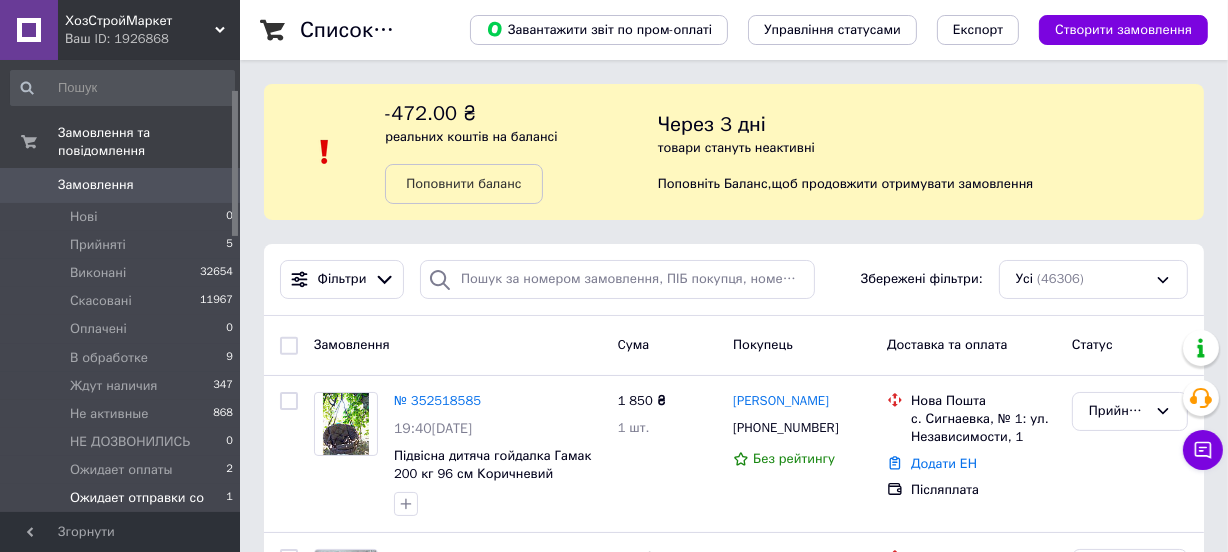 scroll, scrollTop: 90, scrollLeft: 0, axis: vertical 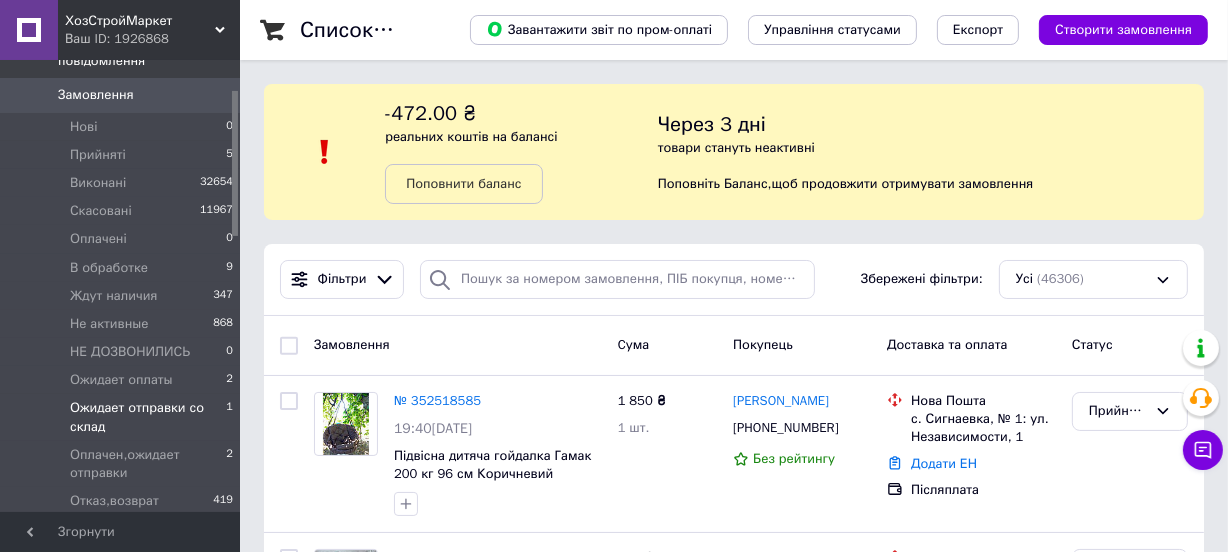 click on "Ожидает отправки со склад" at bounding box center [148, 417] 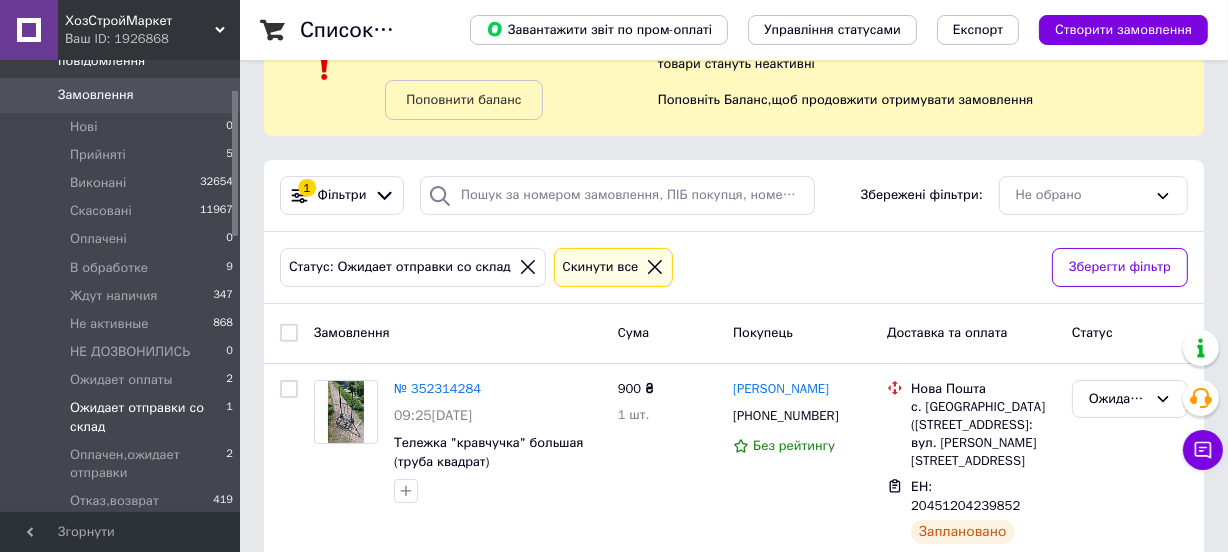 scroll, scrollTop: 122, scrollLeft: 0, axis: vertical 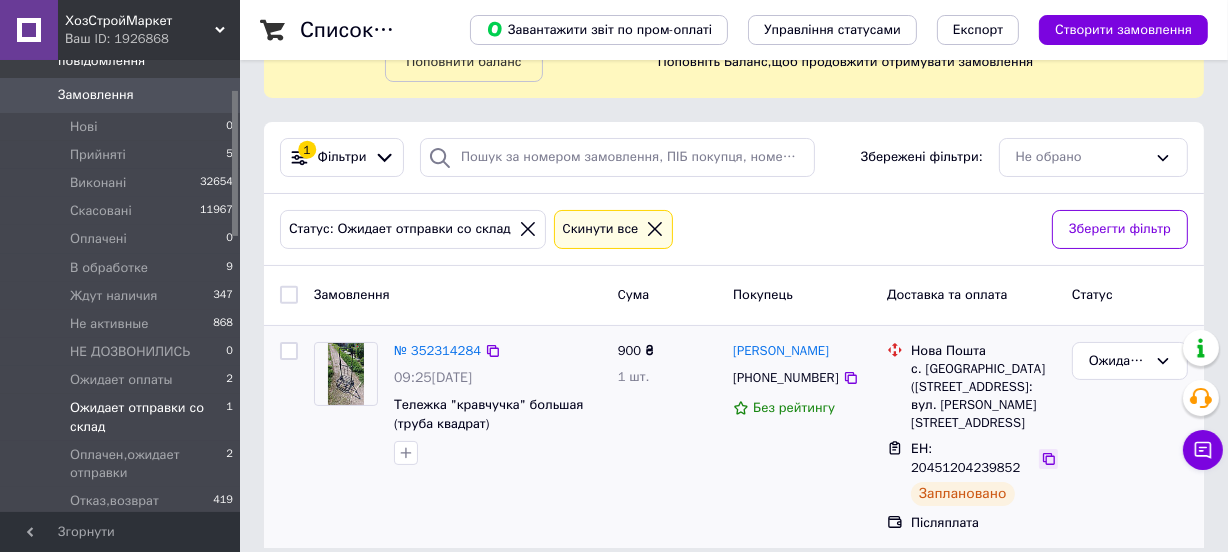 click 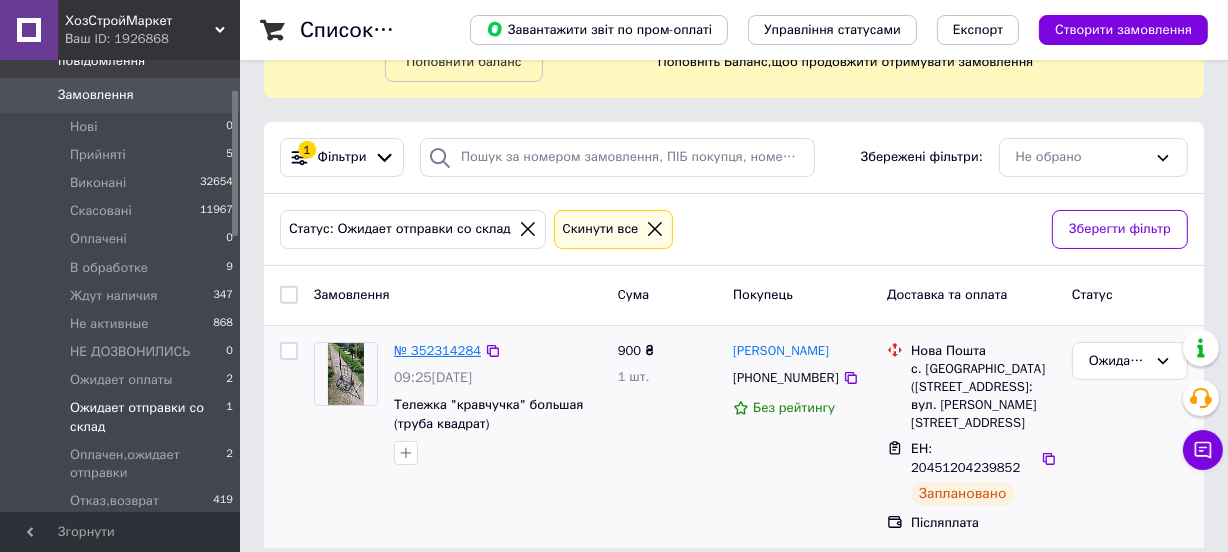 click on "№ 352314284" at bounding box center (437, 350) 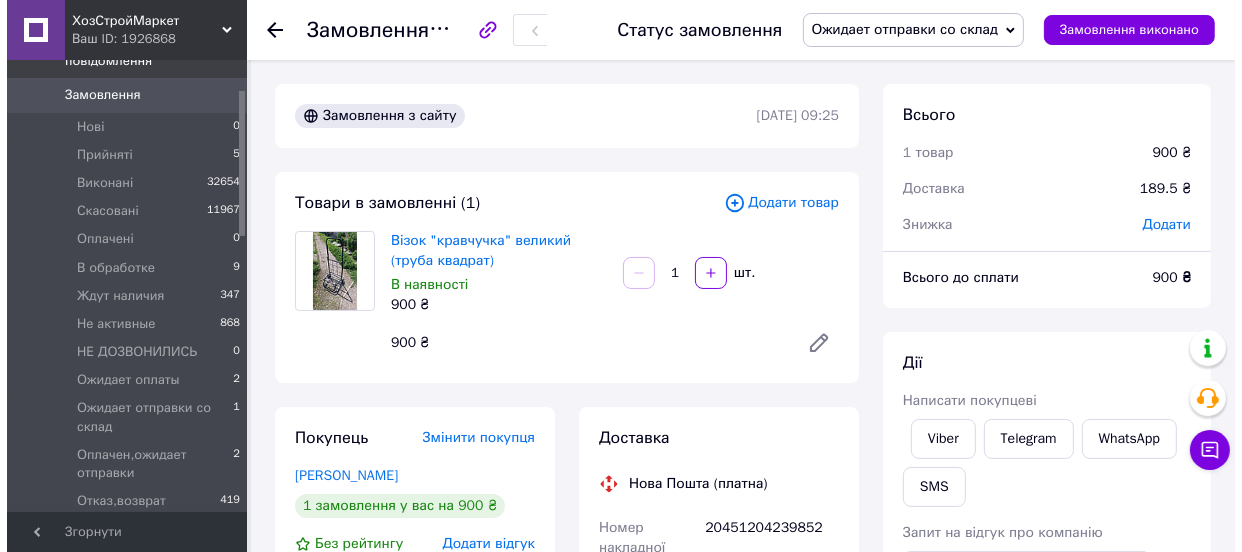 scroll, scrollTop: 363, scrollLeft: 0, axis: vertical 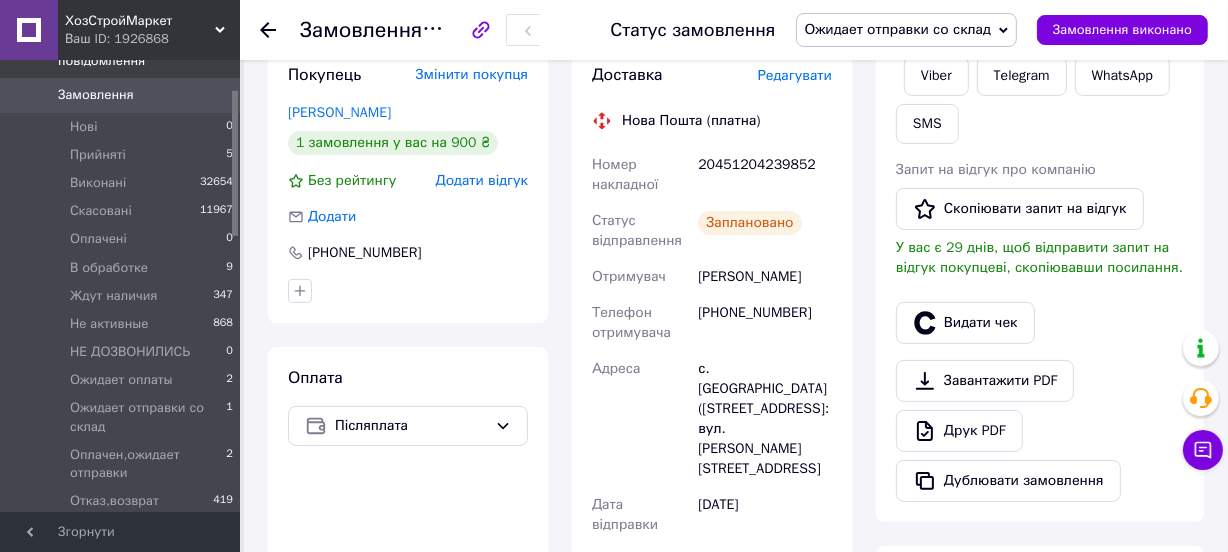 click on "20451204239852" at bounding box center [765, 175] 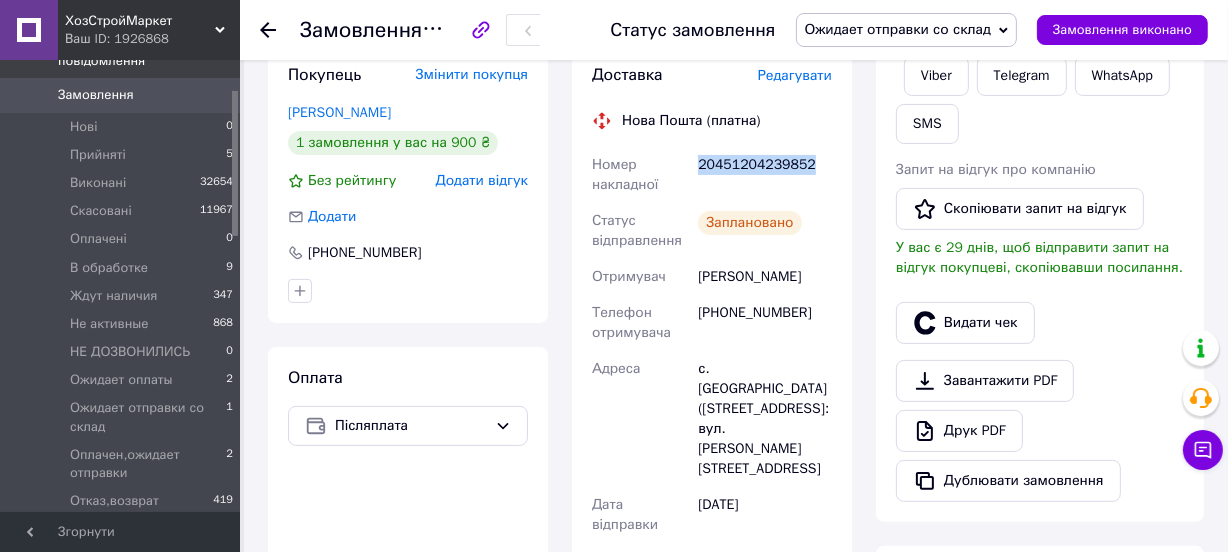 click on "20451204239852" at bounding box center (765, 175) 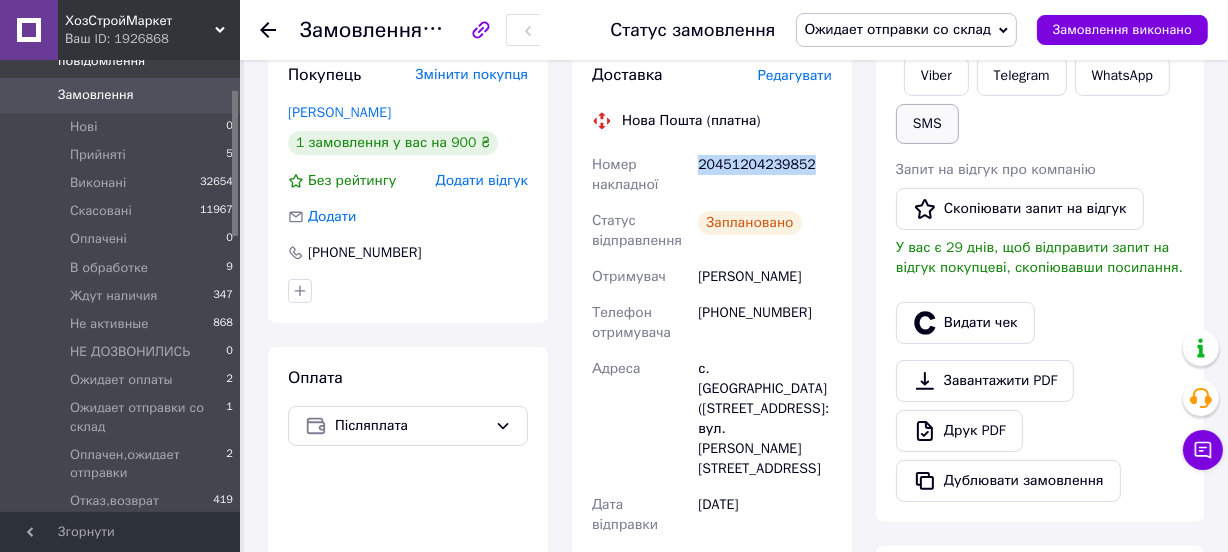 click on "SMS" at bounding box center [927, 124] 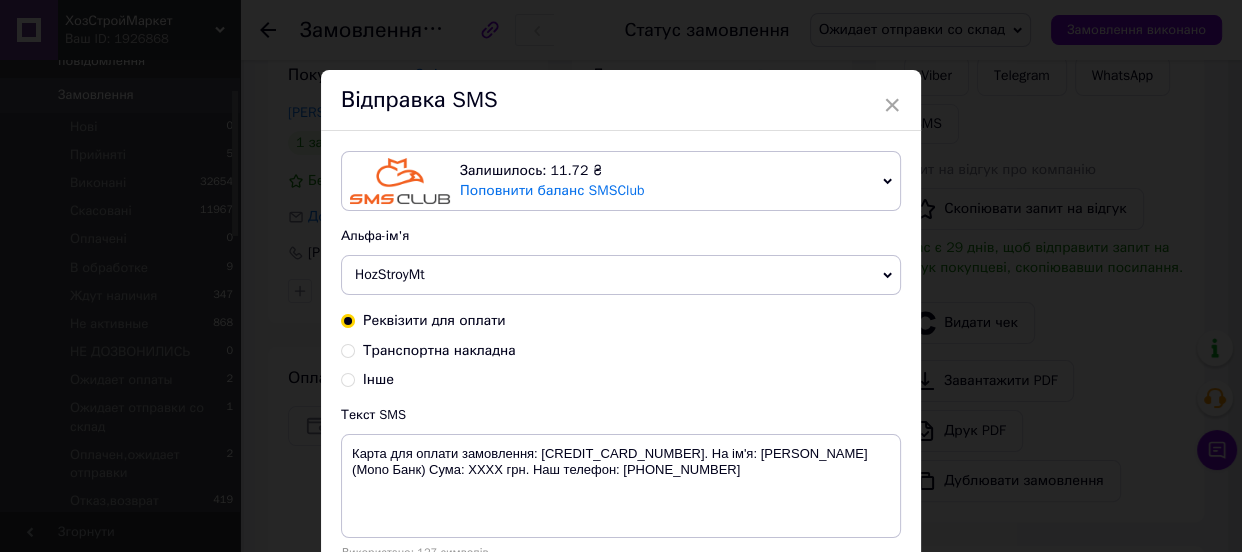 click on "Транспортна накладна" at bounding box center [348, 349] 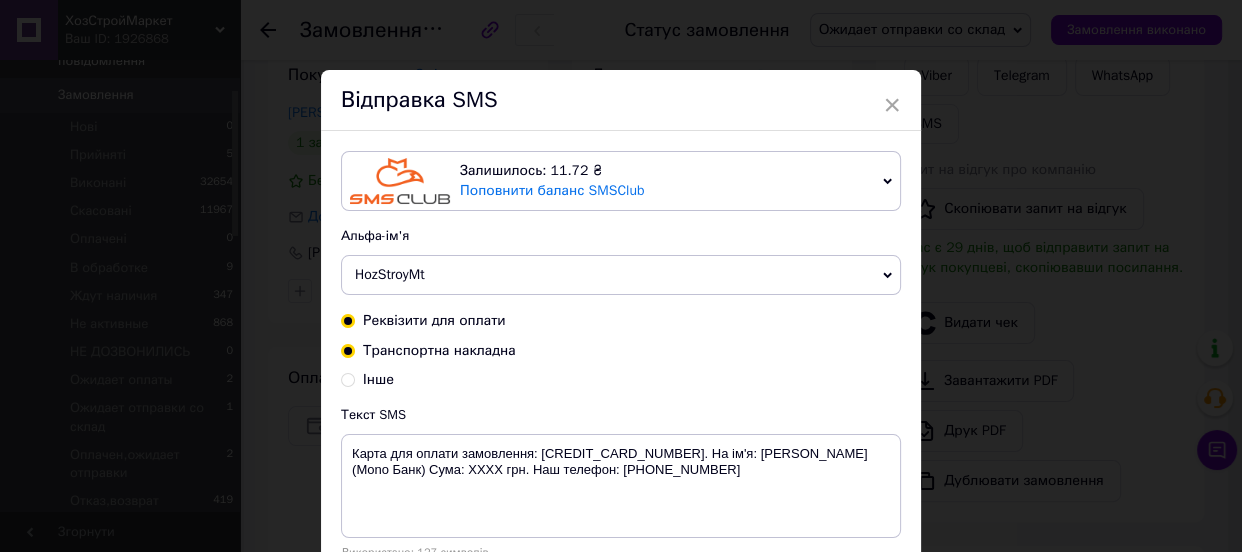 radio on "true" 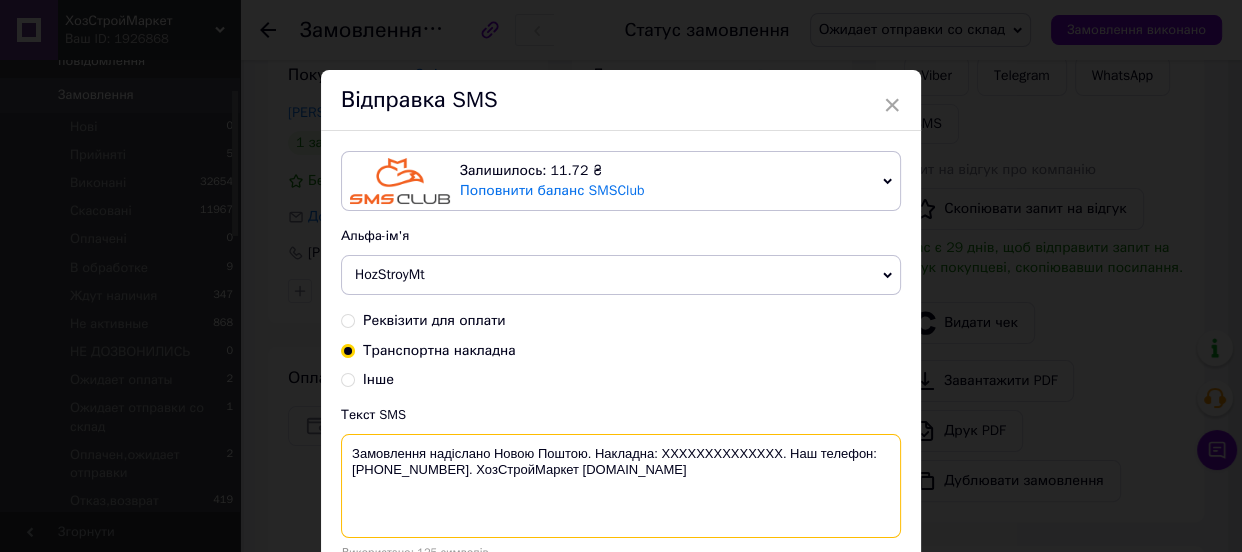 click on "Замовлення надіслано Новою Поштою. Накладна: XXXXXXXXXXXXXX. Наш телефон: [PHONE_NUMBER]. ХозСтройМаркет [DOMAIN_NAME]" at bounding box center (621, 486) 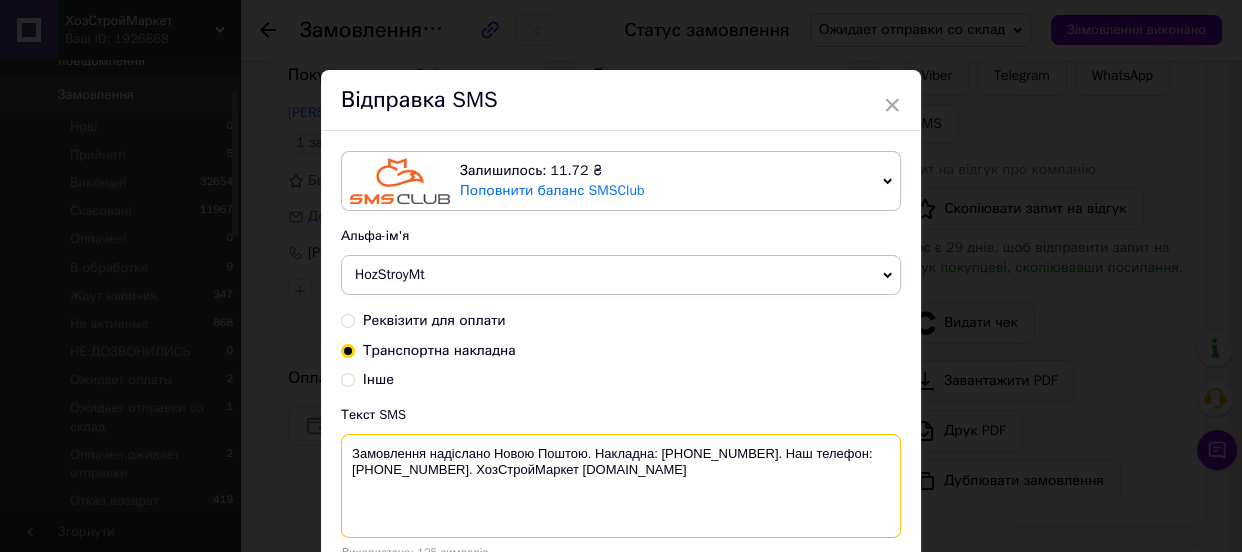 click on "Замовлення надіслано Новою Поштою. Накладна: [PHONE_NUMBER]. Наш телефон: [PHONE_NUMBER]. ХозСтройМаркет [DOMAIN_NAME]" at bounding box center (621, 486) 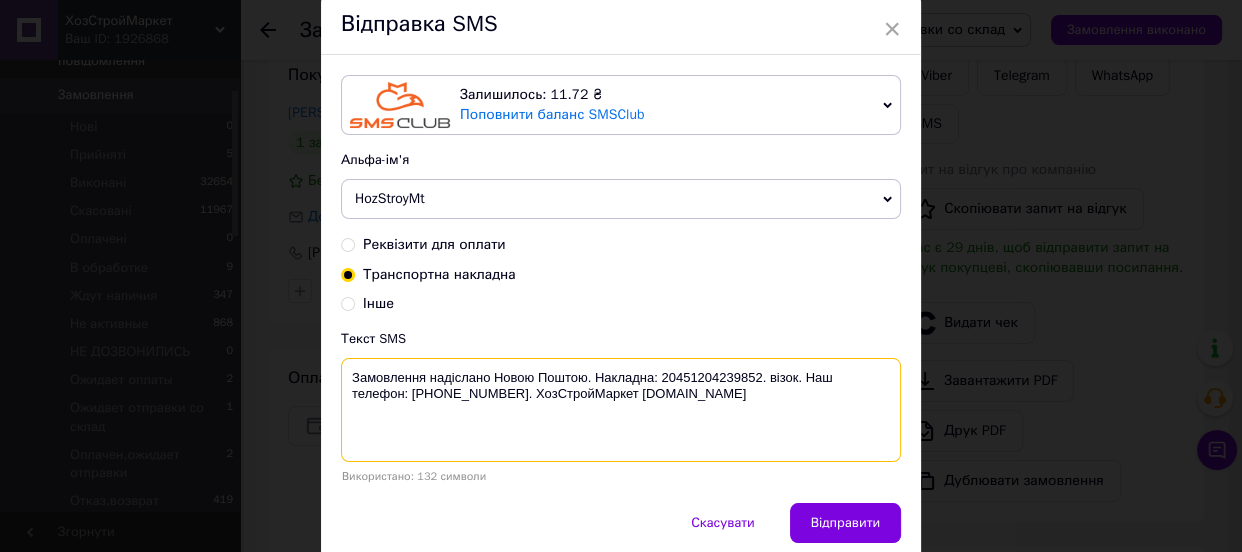 scroll, scrollTop: 154, scrollLeft: 0, axis: vertical 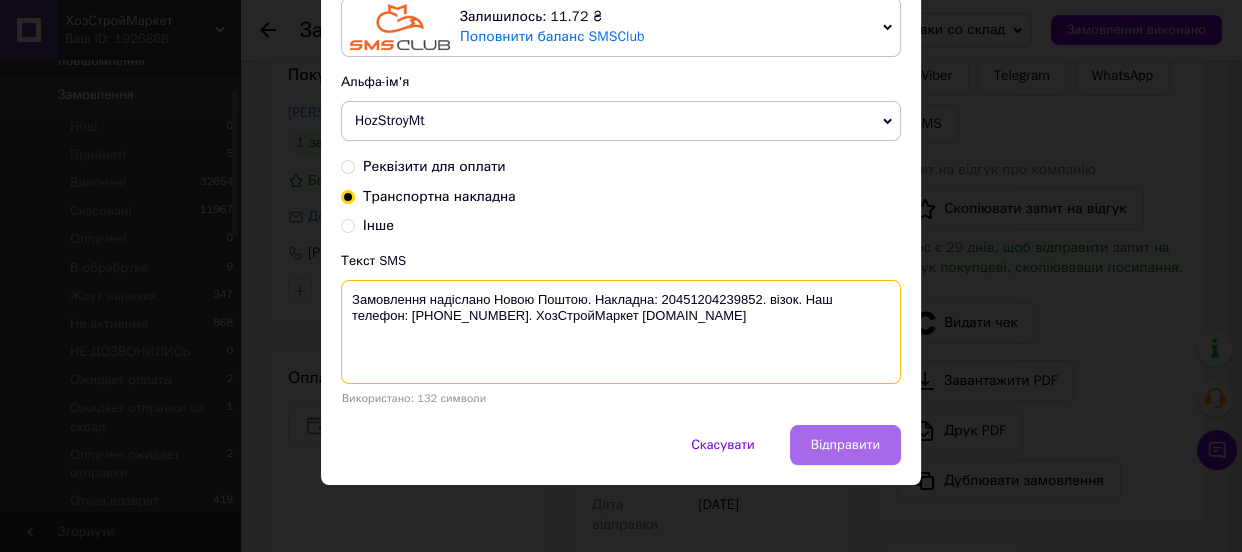 type on "Замовлення надіслано Новою Поштою. Накладна: 20451204239852. візок. Наш телефон: [PHONE_NUMBER]. ХозСтройМаркет [DOMAIN_NAME]" 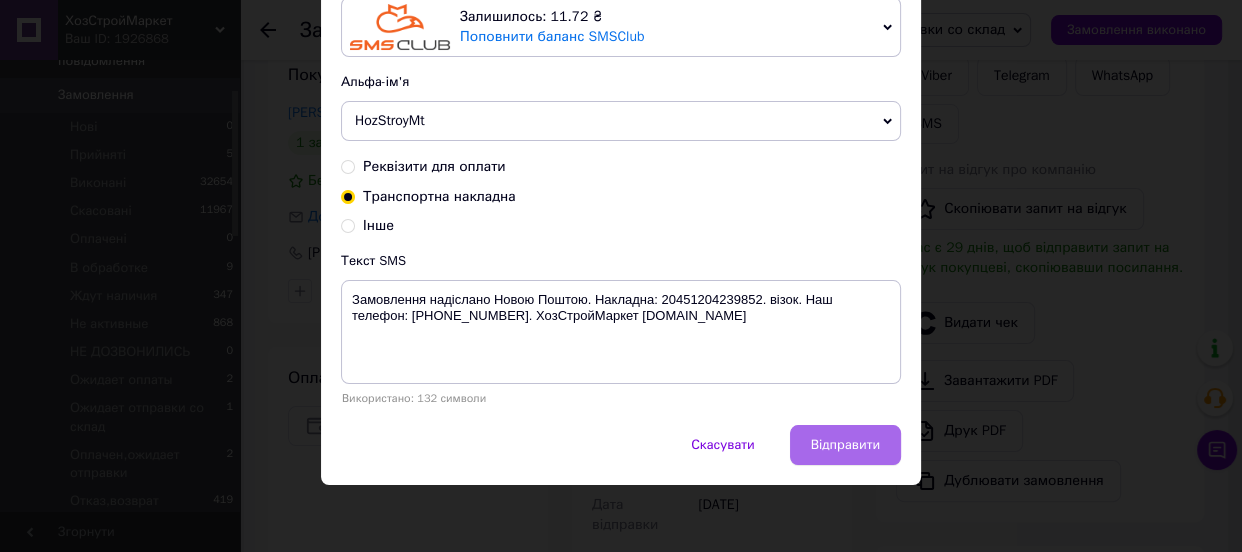 click on "Відправити" at bounding box center [845, 445] 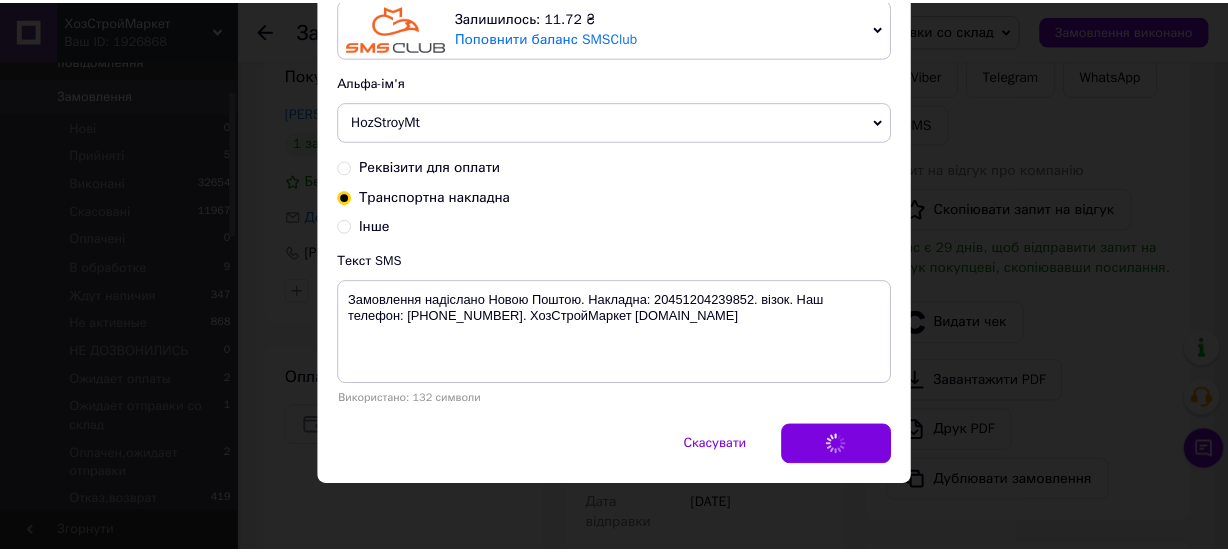 scroll, scrollTop: 0, scrollLeft: 0, axis: both 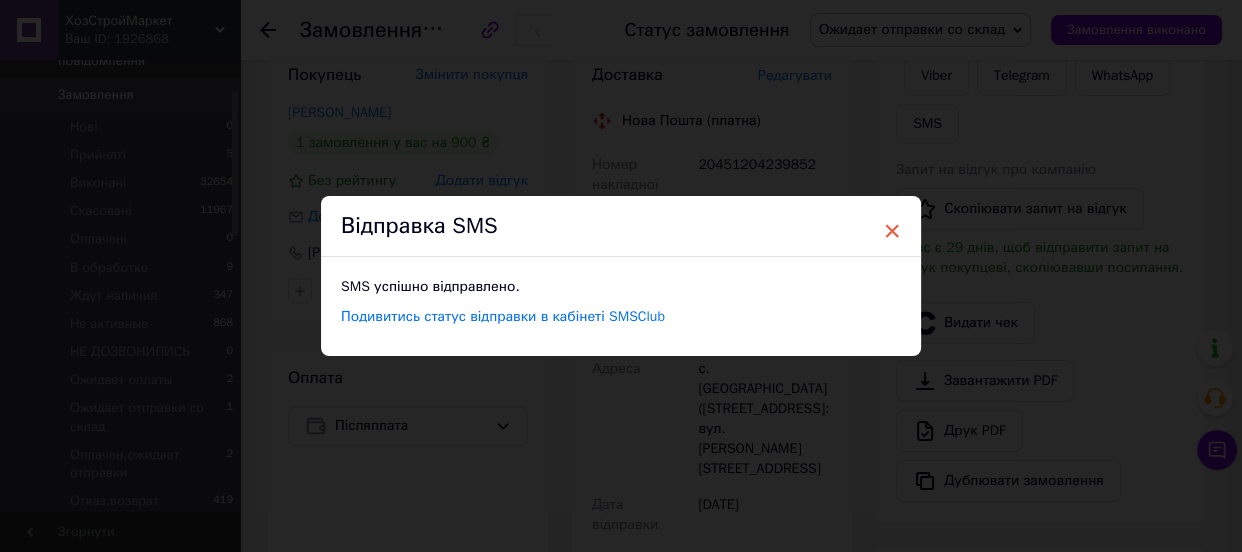 click on "×" at bounding box center [892, 231] 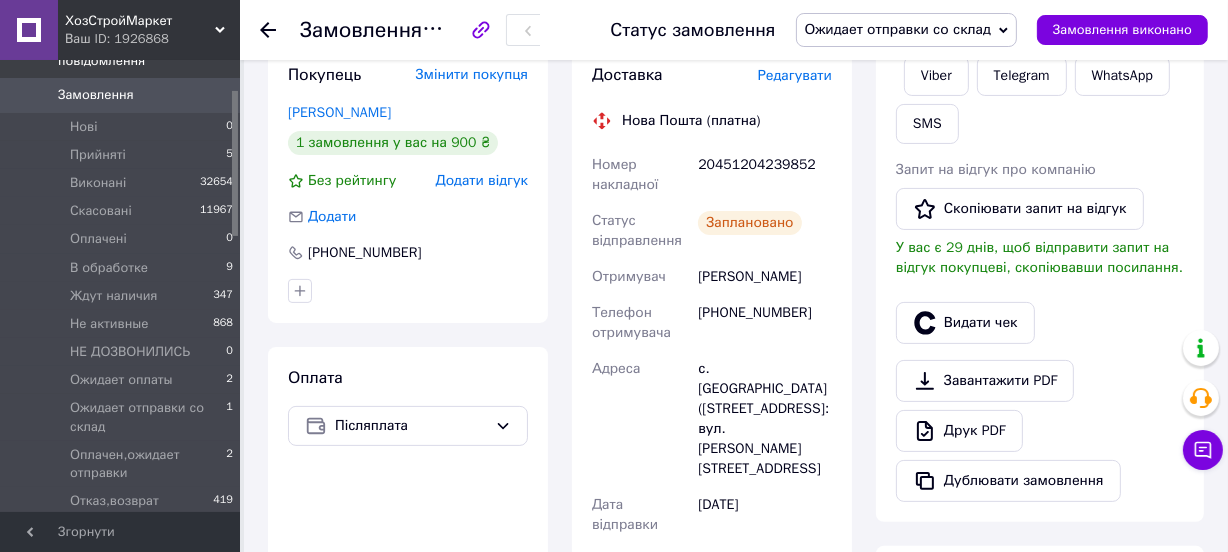 drag, startPoint x: 881, startPoint y: 26, endPoint x: 886, endPoint y: 41, distance: 15.811388 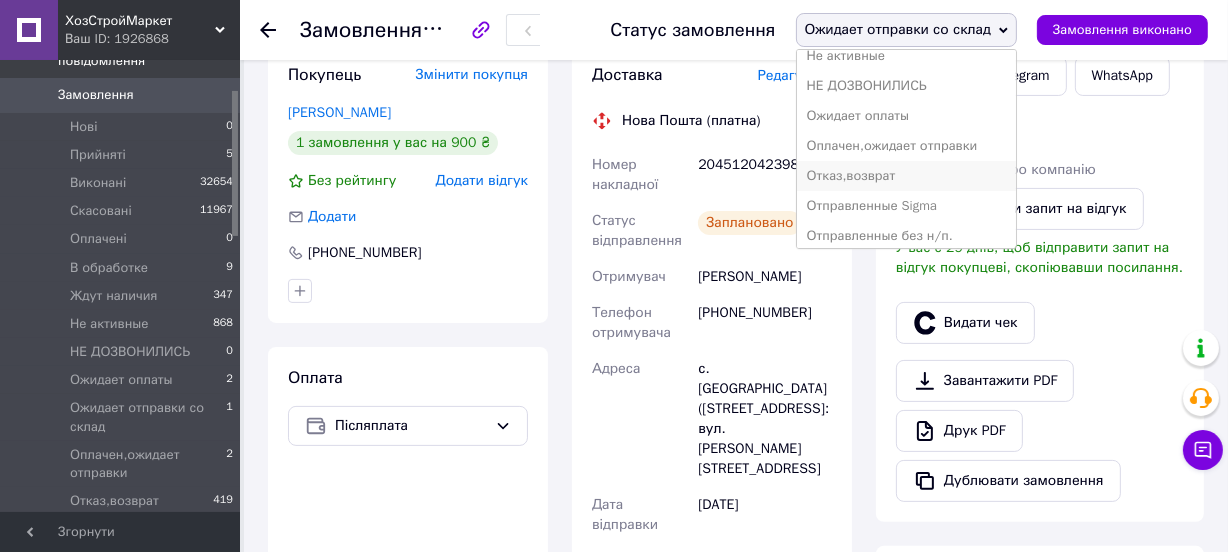 scroll, scrollTop: 381, scrollLeft: 0, axis: vertical 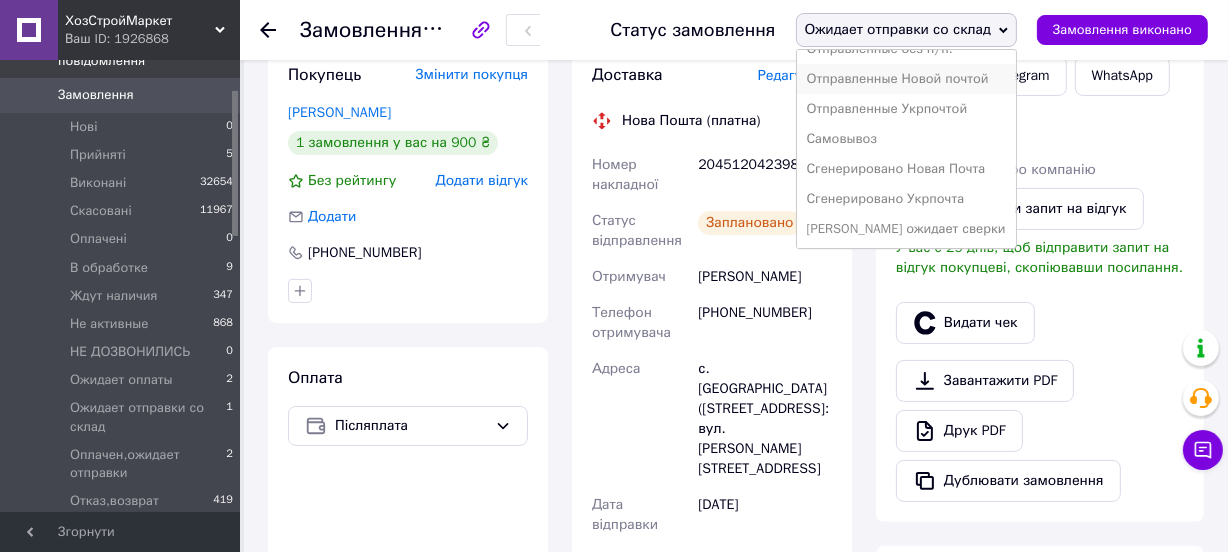 click on "Отправленные Новой почтой" at bounding box center [906, 79] 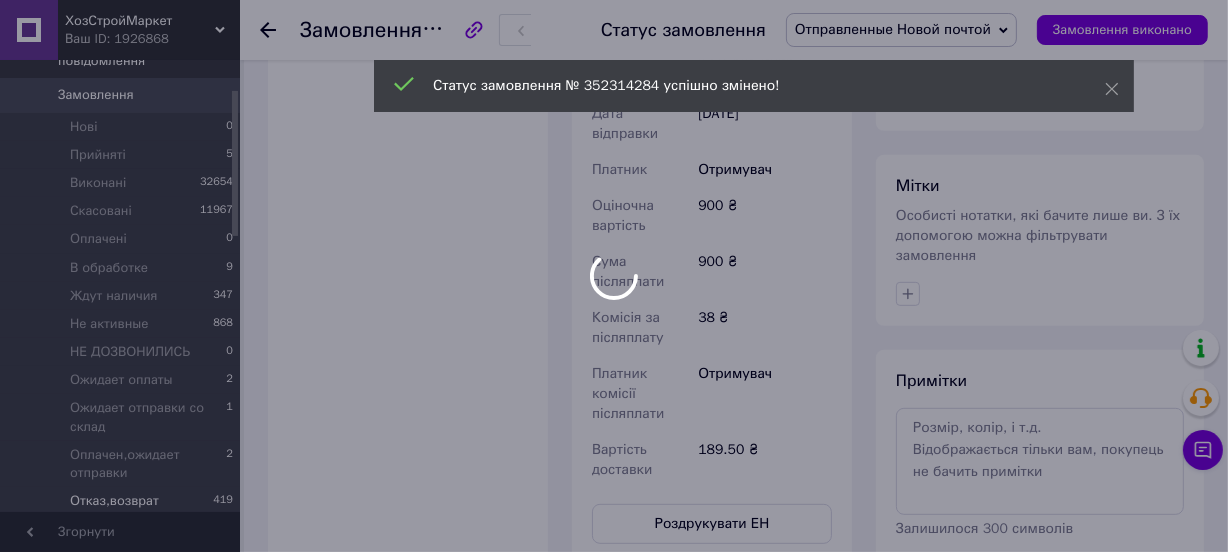 scroll, scrollTop: 818, scrollLeft: 0, axis: vertical 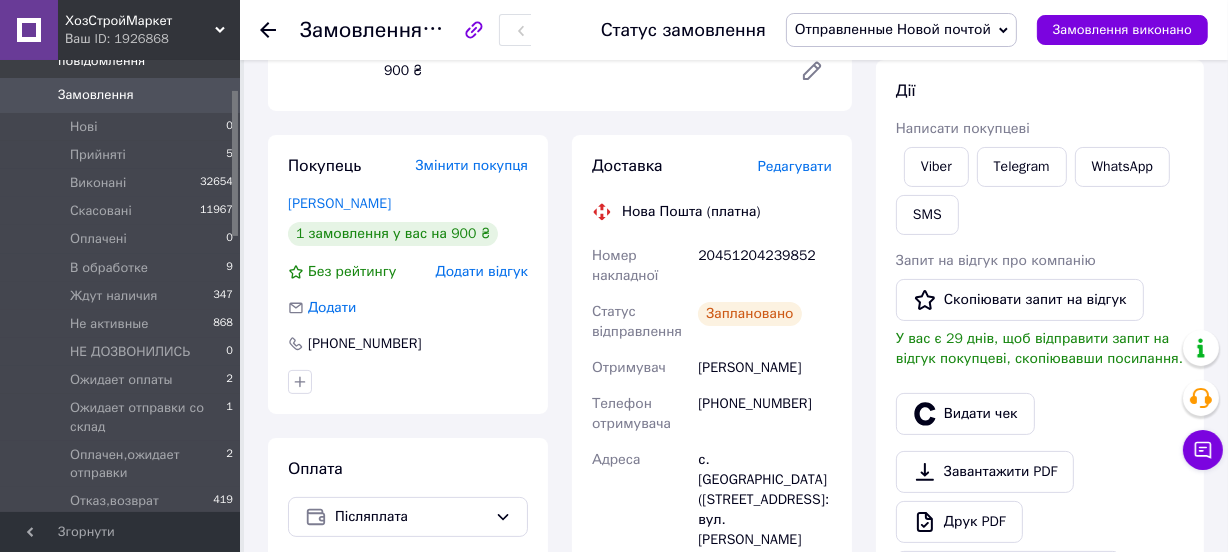 click on "20451204239852" at bounding box center [765, 266] 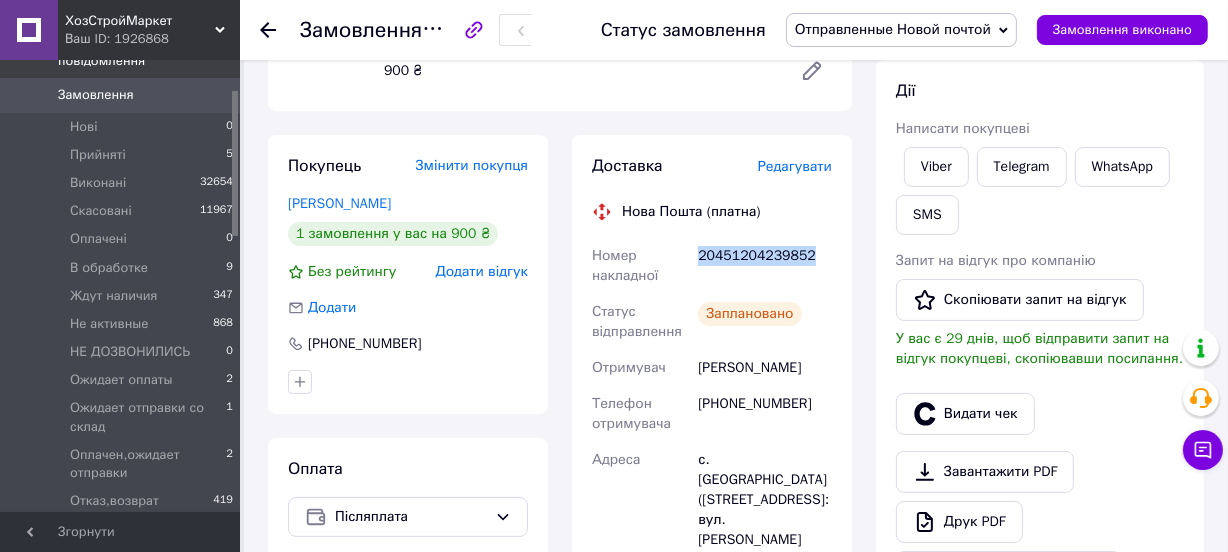 click on "20451204239852" at bounding box center [765, 266] 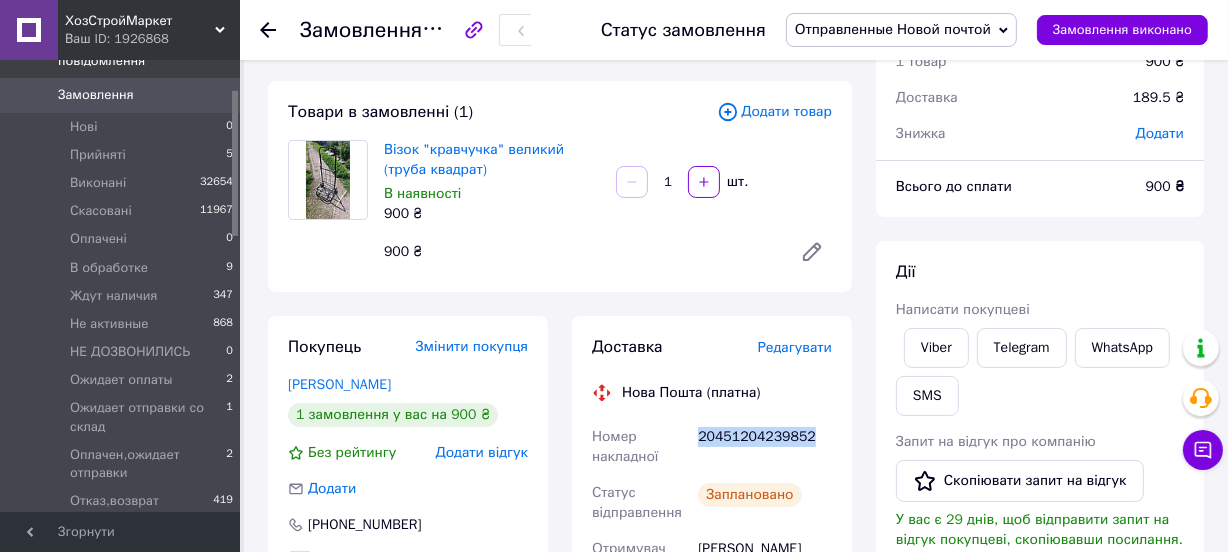 scroll, scrollTop: 0, scrollLeft: 0, axis: both 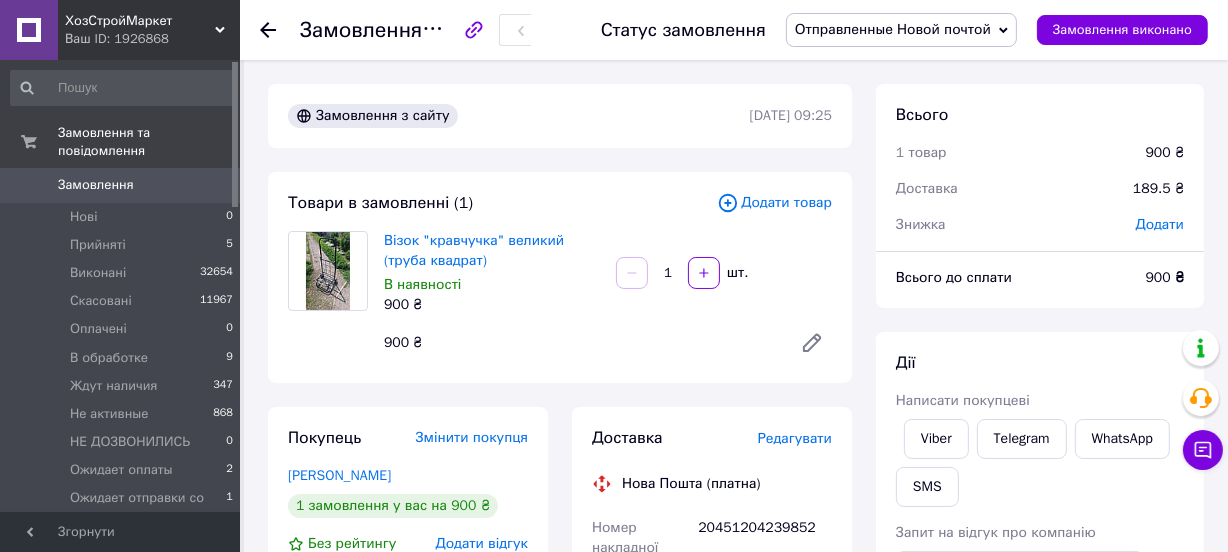 click 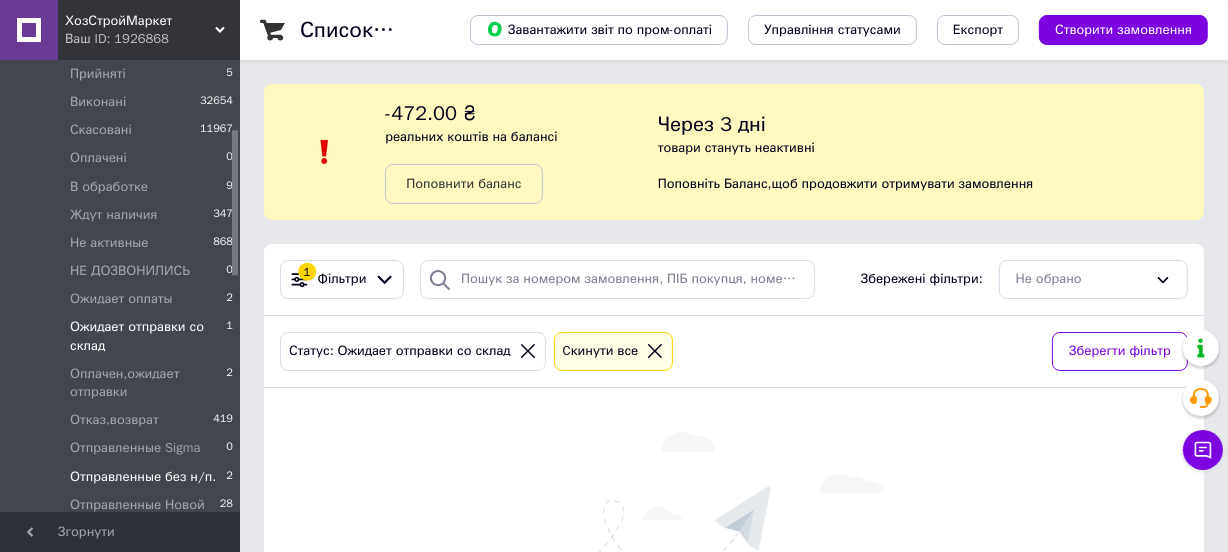 scroll, scrollTop: 272, scrollLeft: 0, axis: vertical 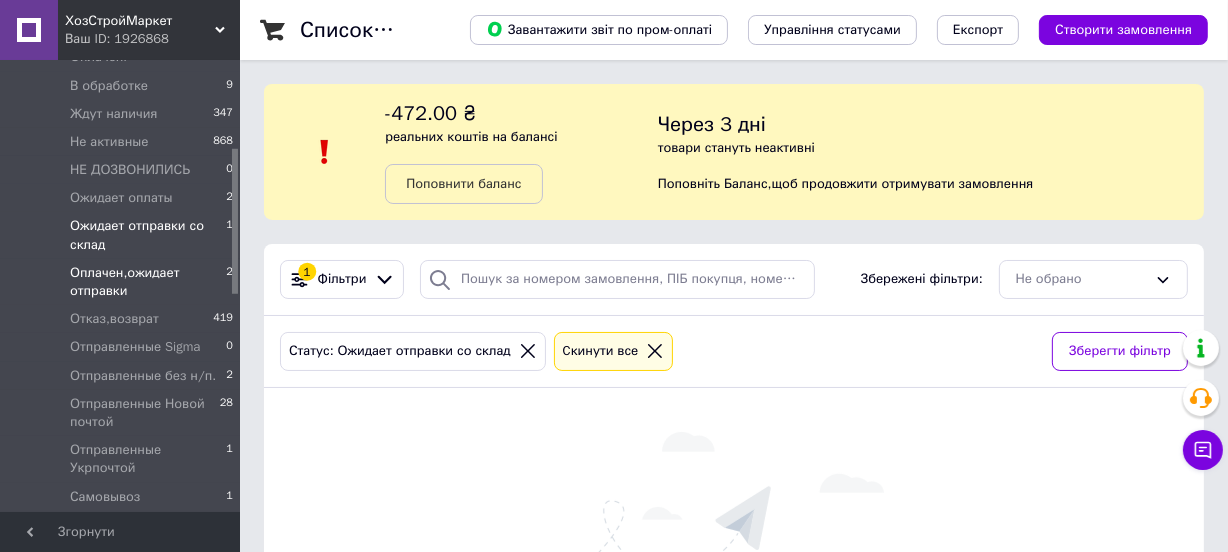 click on "Оплачен,ожидает отправки" at bounding box center [148, 282] 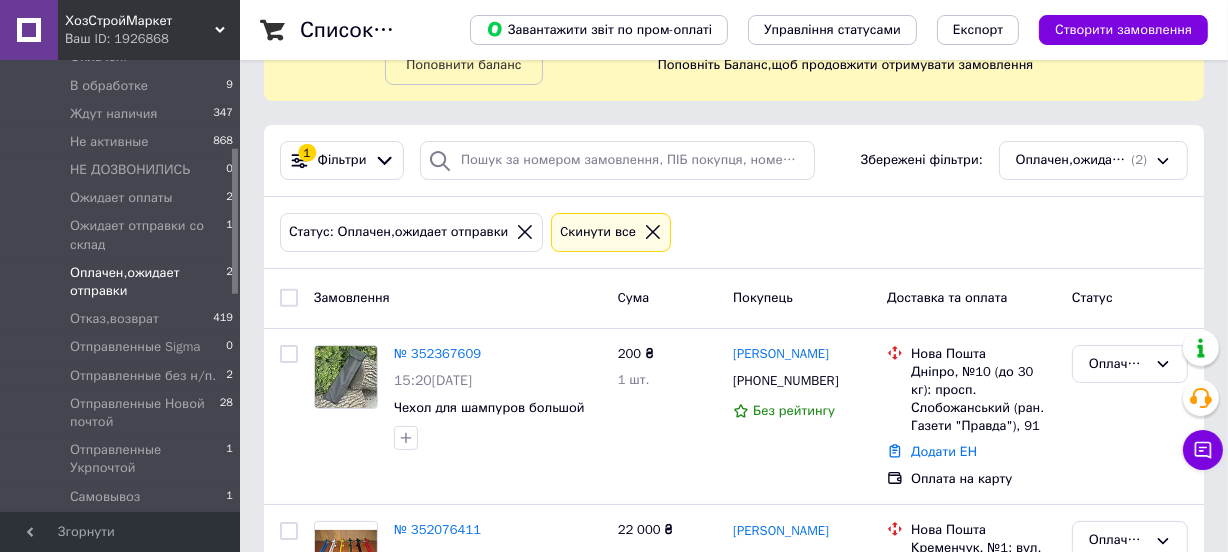scroll, scrollTop: 235, scrollLeft: 0, axis: vertical 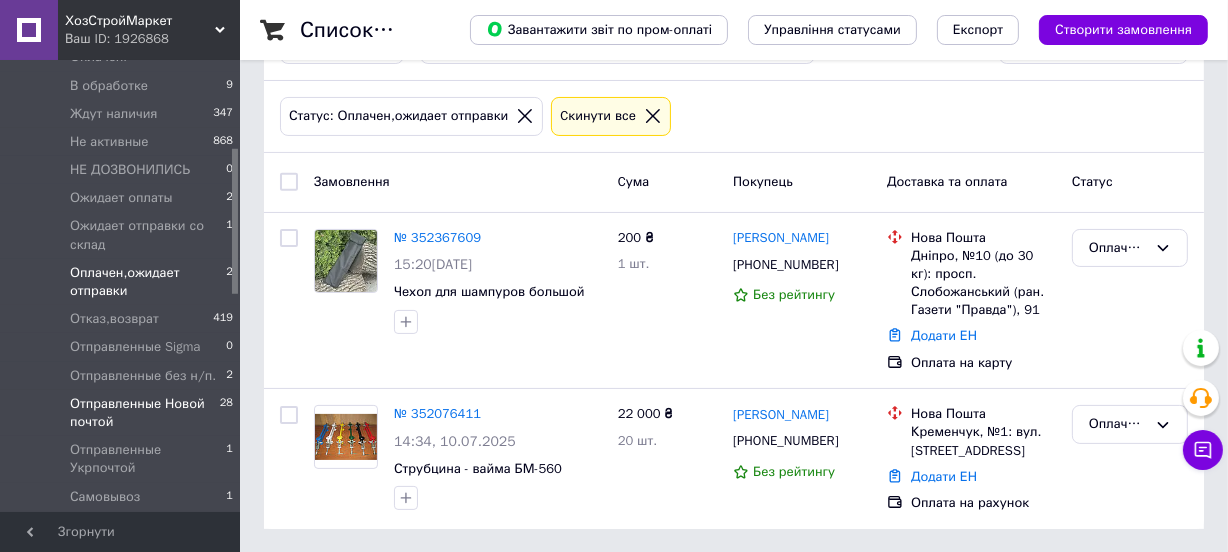 click on "Отправленные Новой почтой" at bounding box center [145, 413] 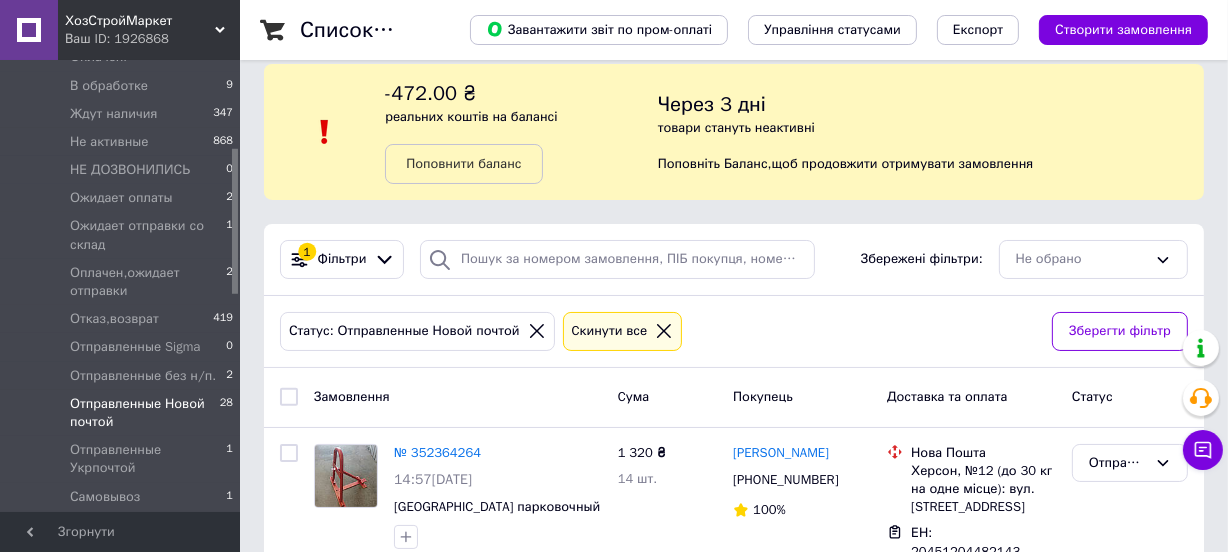 scroll, scrollTop: 0, scrollLeft: 0, axis: both 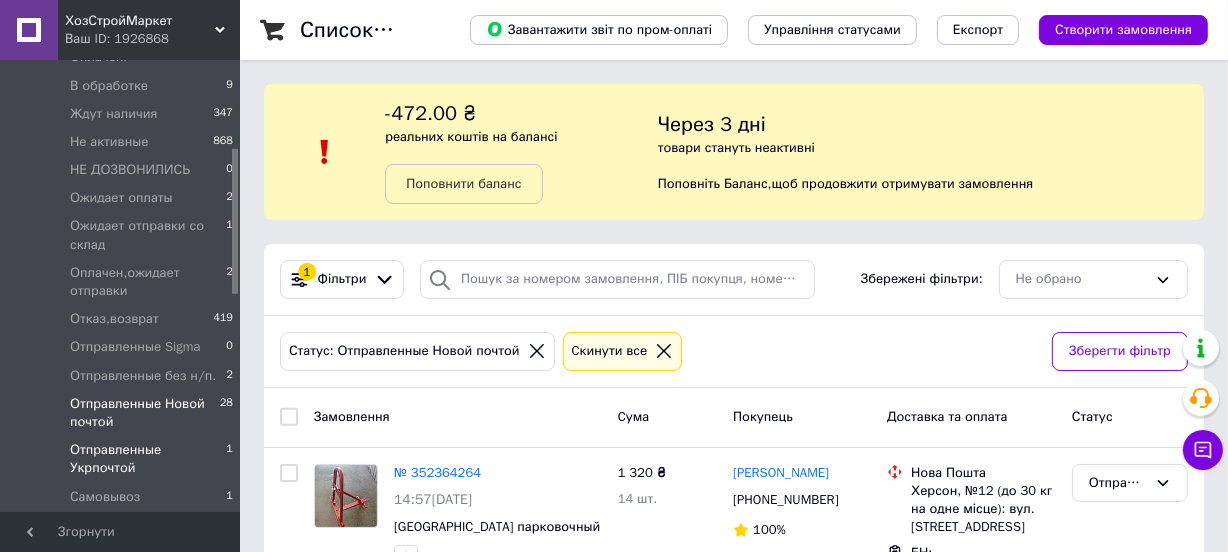 click on "Отправленные Укрпочтой" at bounding box center [148, 459] 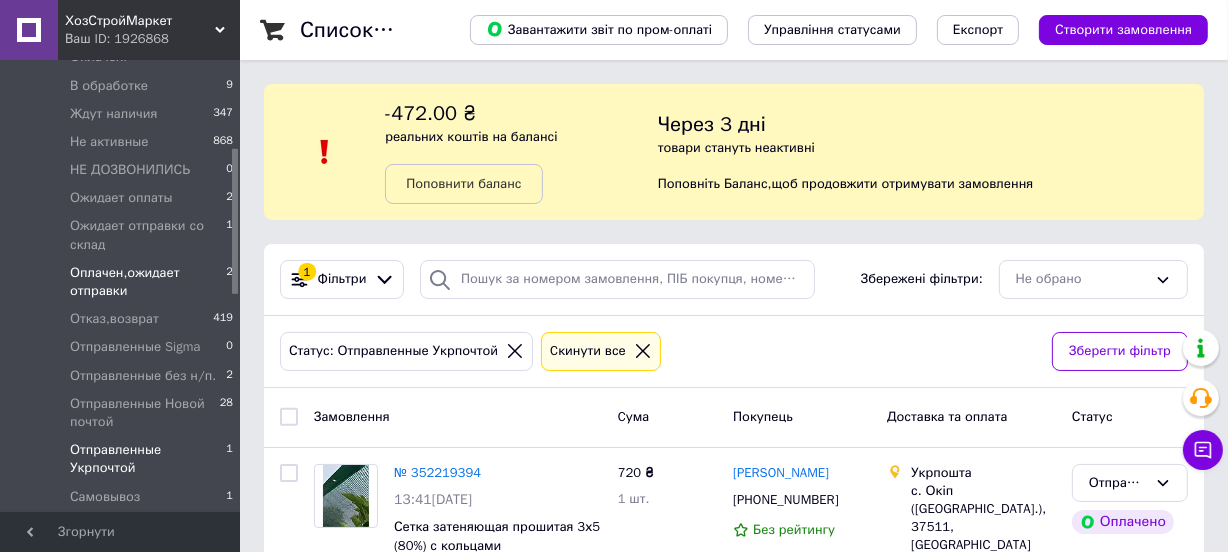 click on "Оплачен,ожидает отправки" at bounding box center (148, 282) 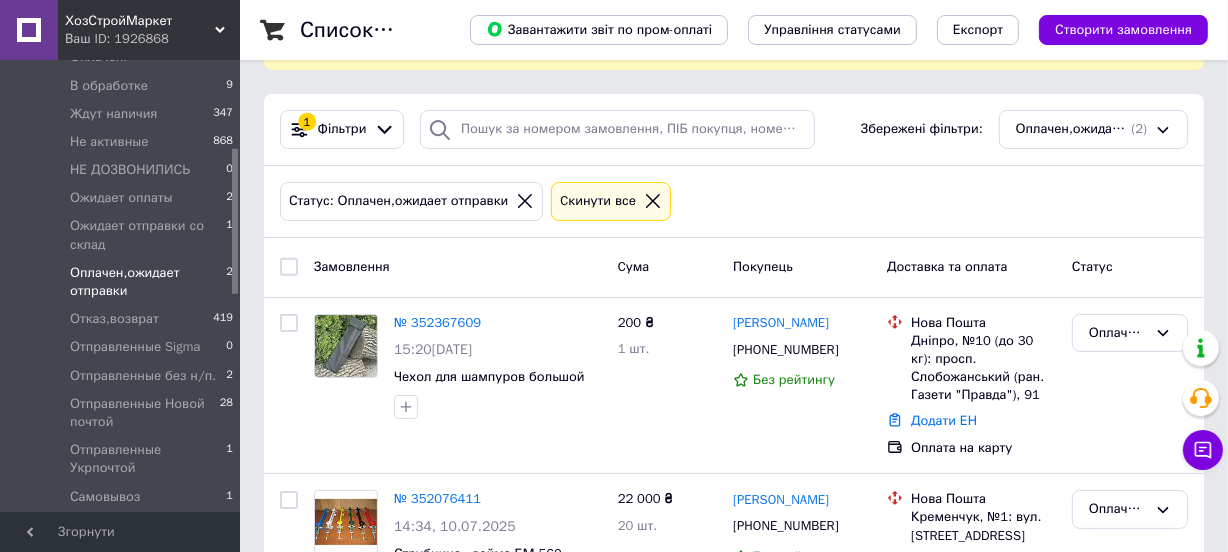 scroll, scrollTop: 235, scrollLeft: 0, axis: vertical 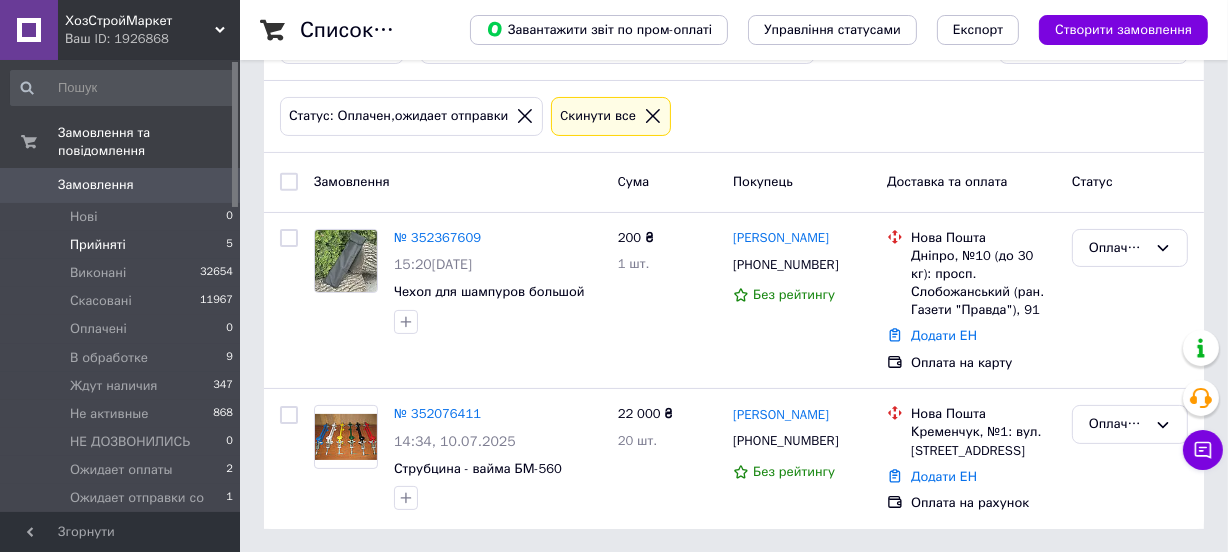 click on "Прийняті" at bounding box center (98, 245) 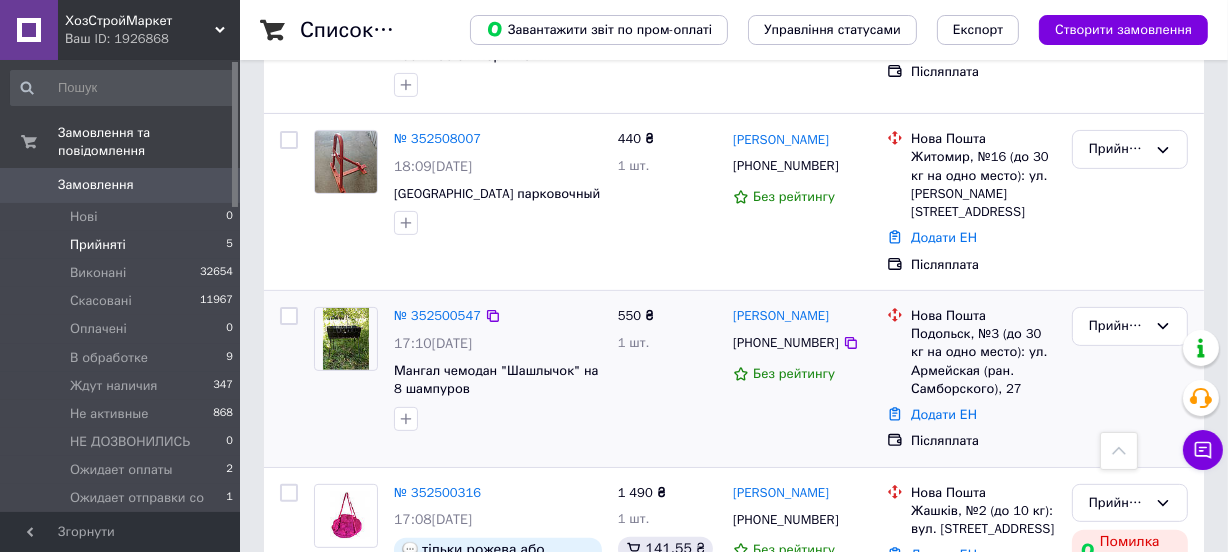 scroll, scrollTop: 498, scrollLeft: 0, axis: vertical 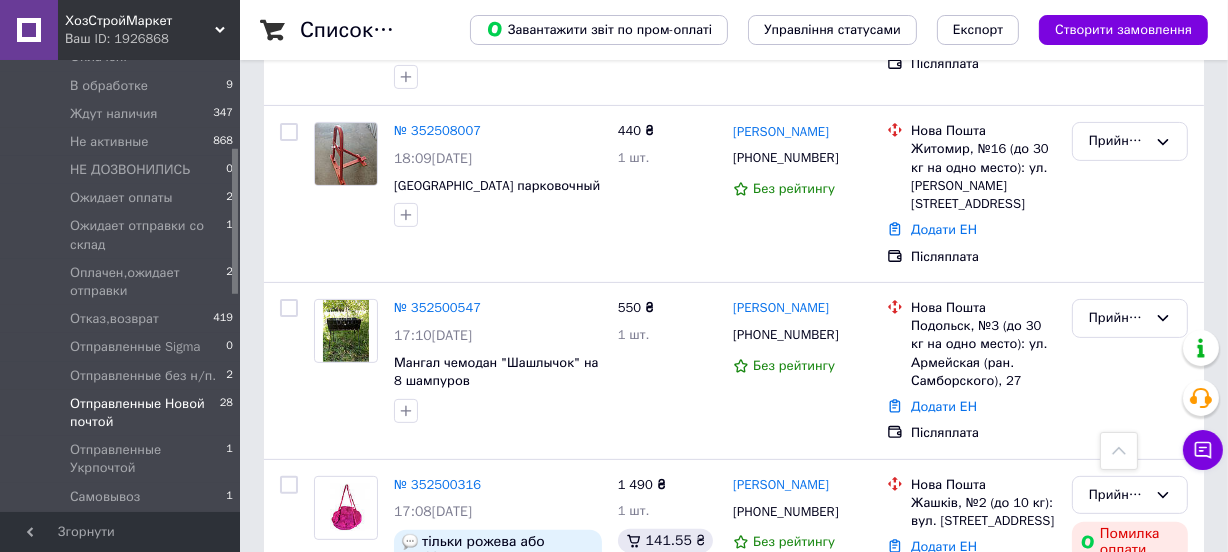 click on "Отправленные Новой почтой" at bounding box center (145, 413) 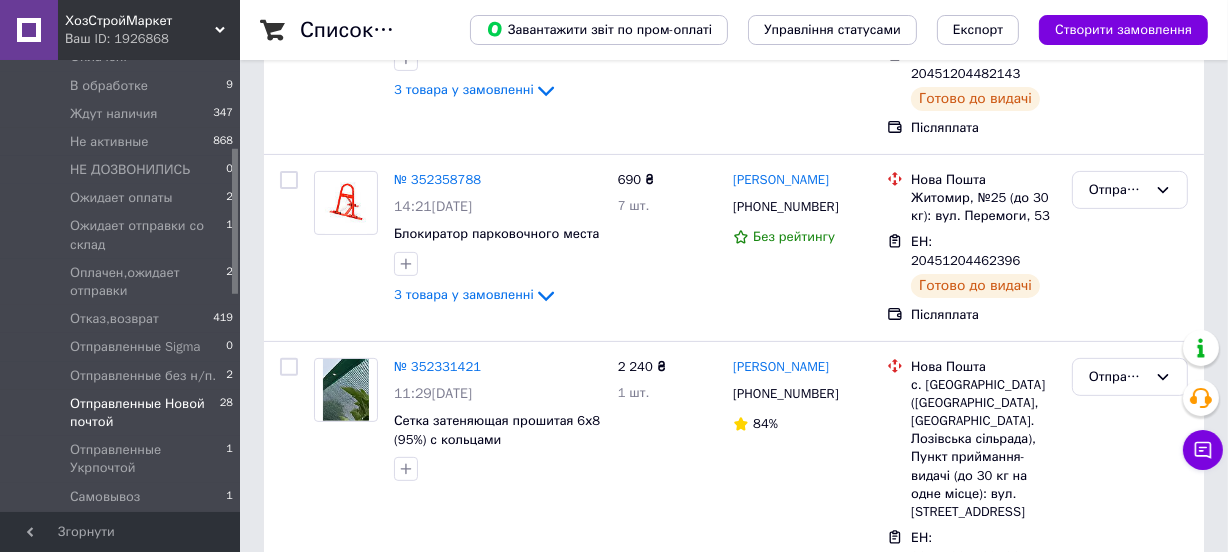 scroll, scrollTop: 0, scrollLeft: 0, axis: both 